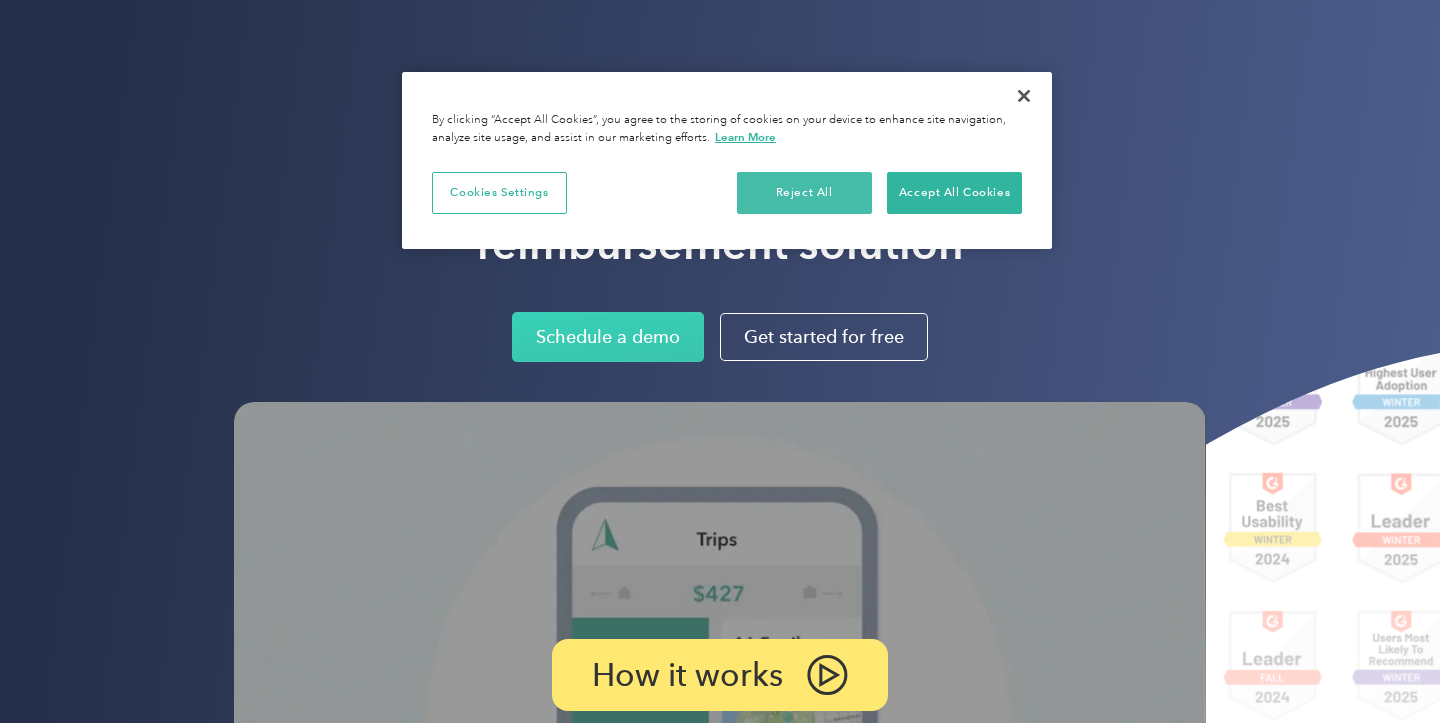 scroll, scrollTop: 0, scrollLeft: 0, axis: both 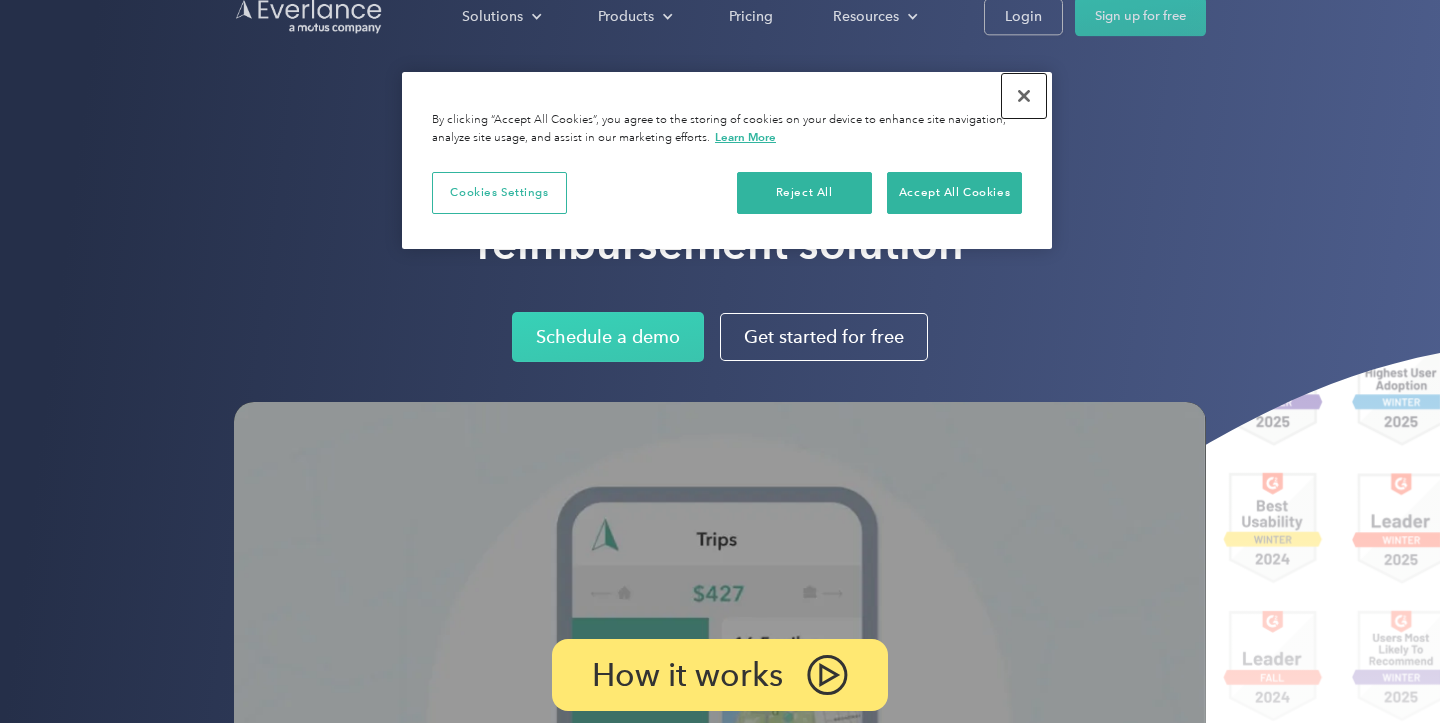click at bounding box center [1024, 96] 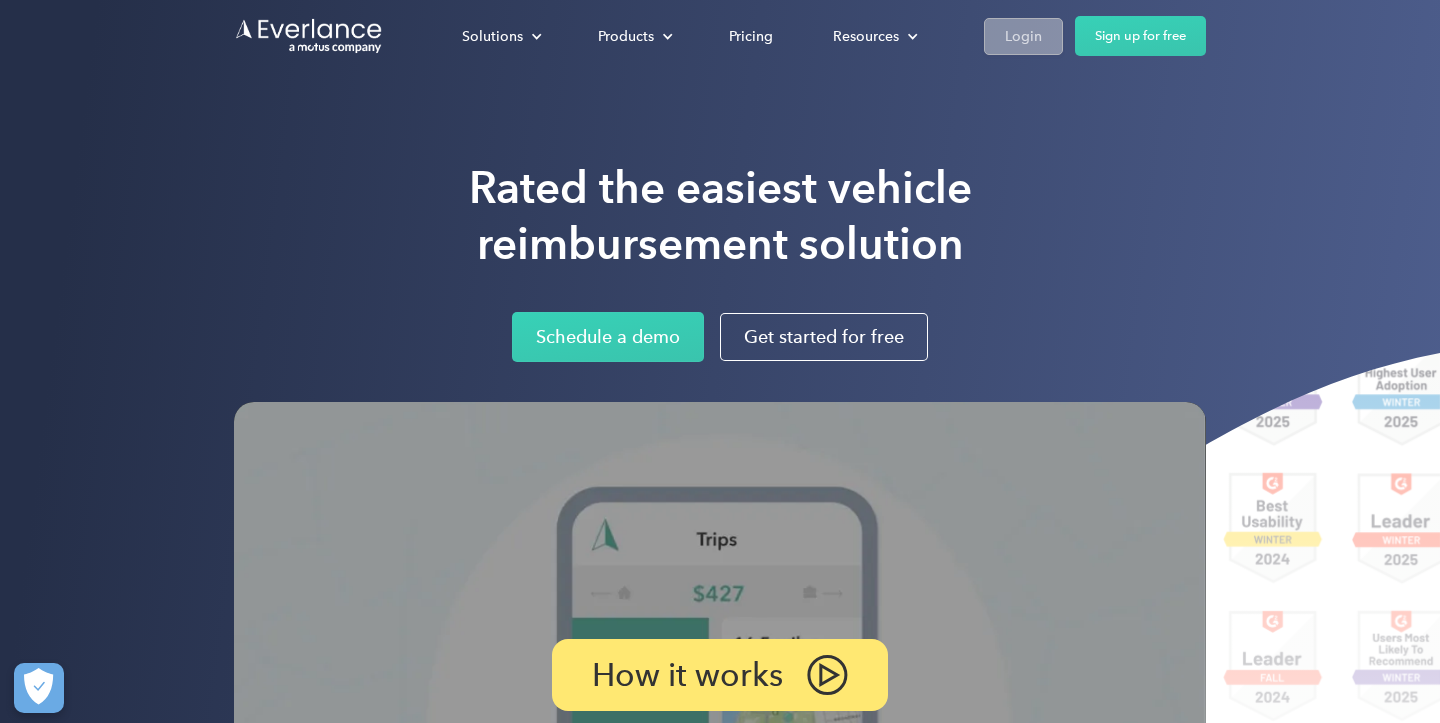 click on "Login" at bounding box center [1023, 36] 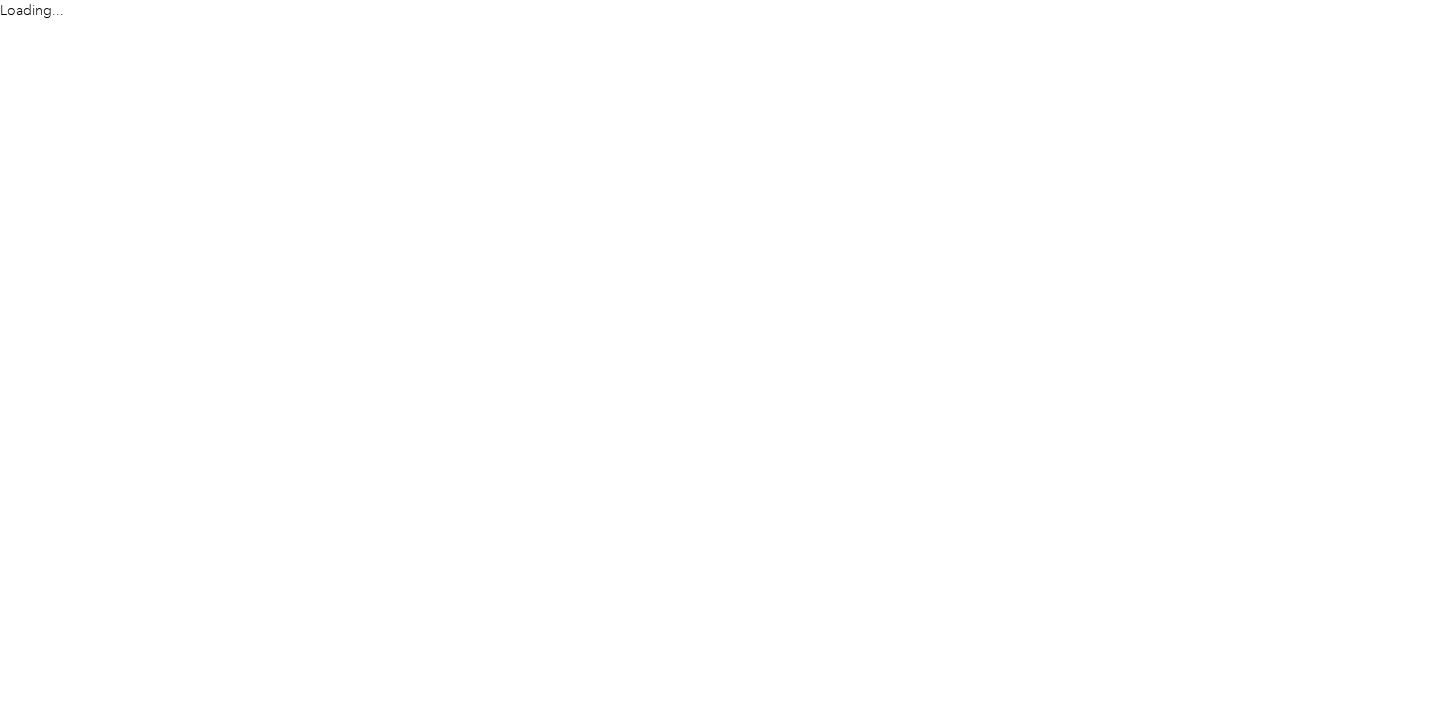 scroll, scrollTop: 0, scrollLeft: 0, axis: both 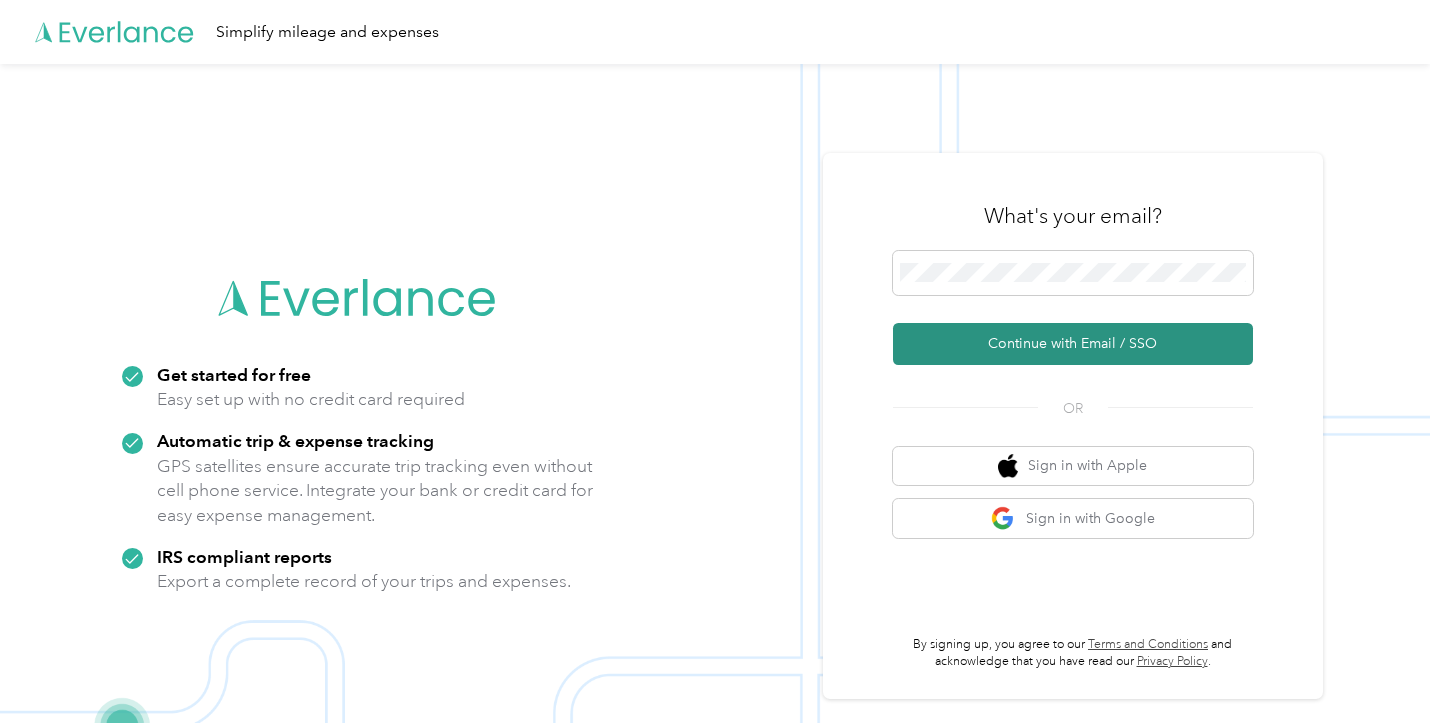 click on "Continue with Email / SSO" at bounding box center [1073, 344] 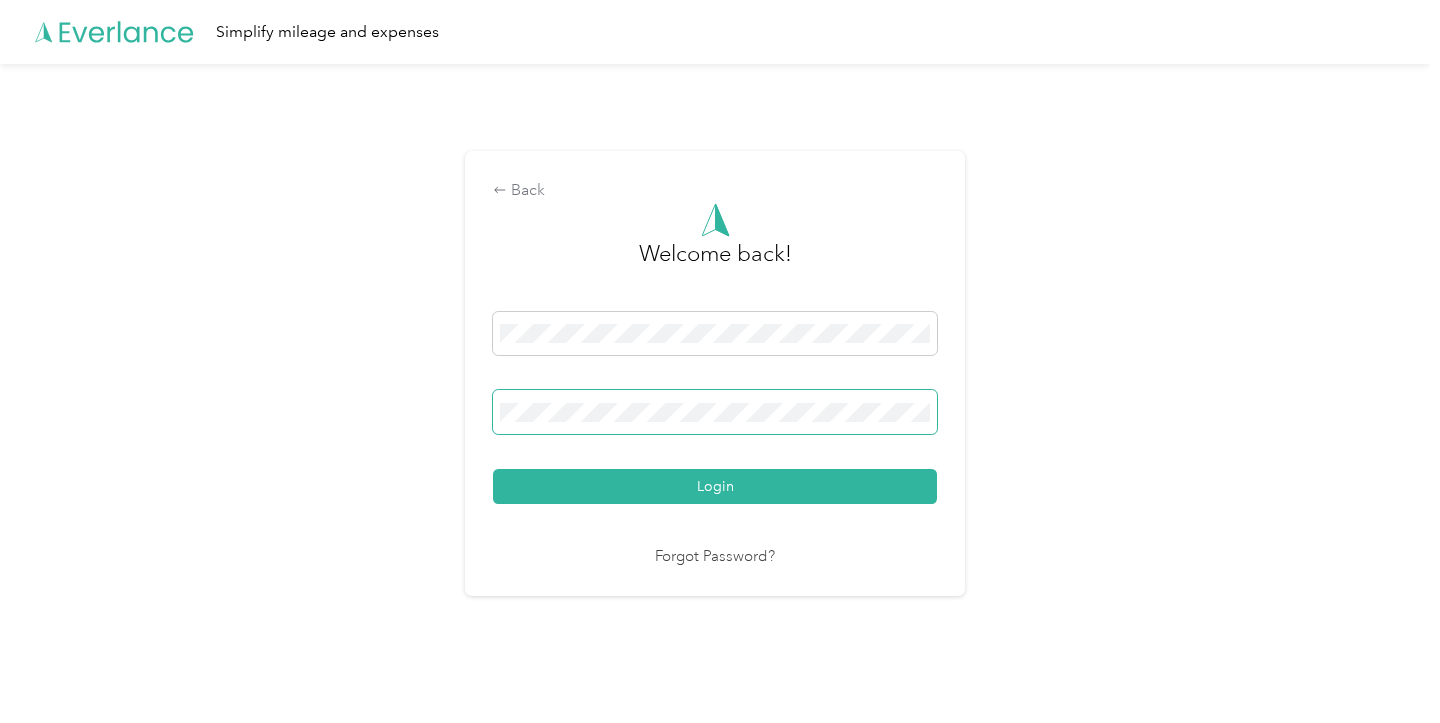 click on "Login" at bounding box center (715, 486) 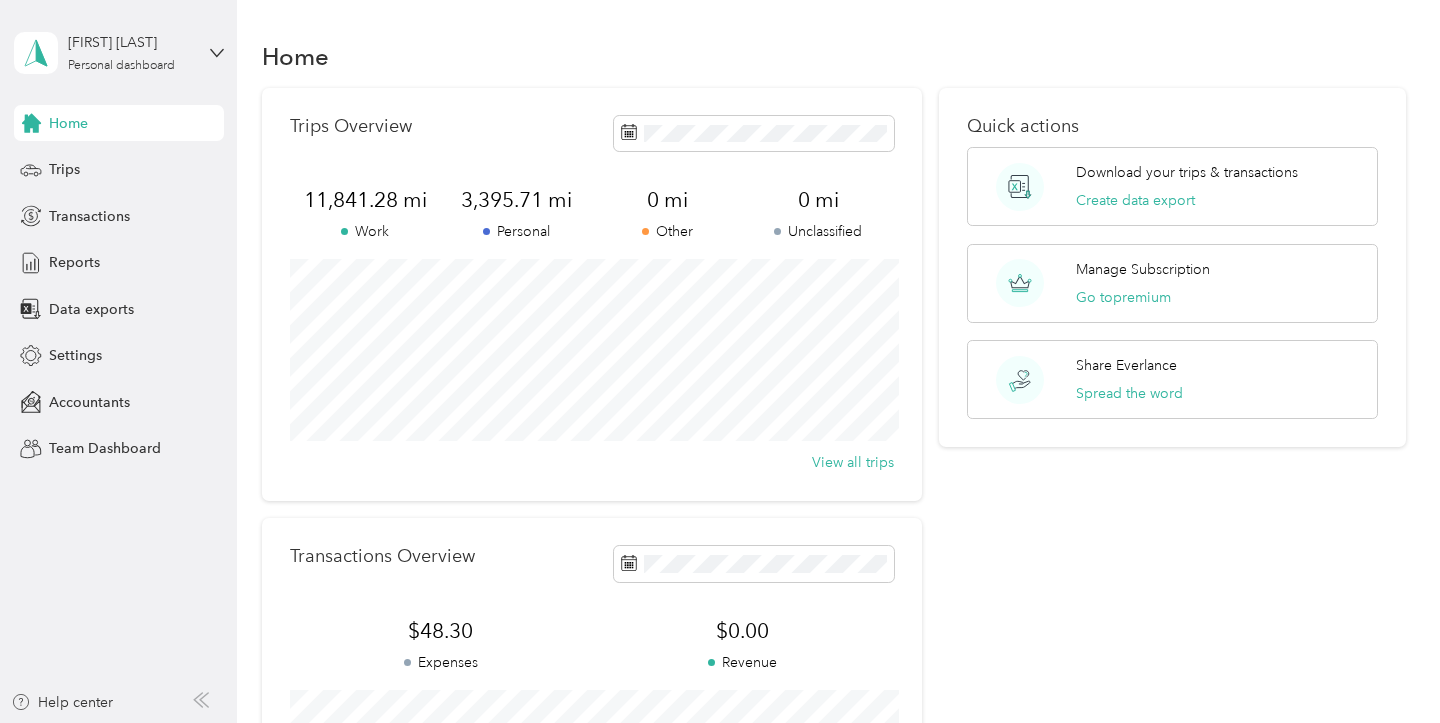 click on "Home" at bounding box center [834, 56] 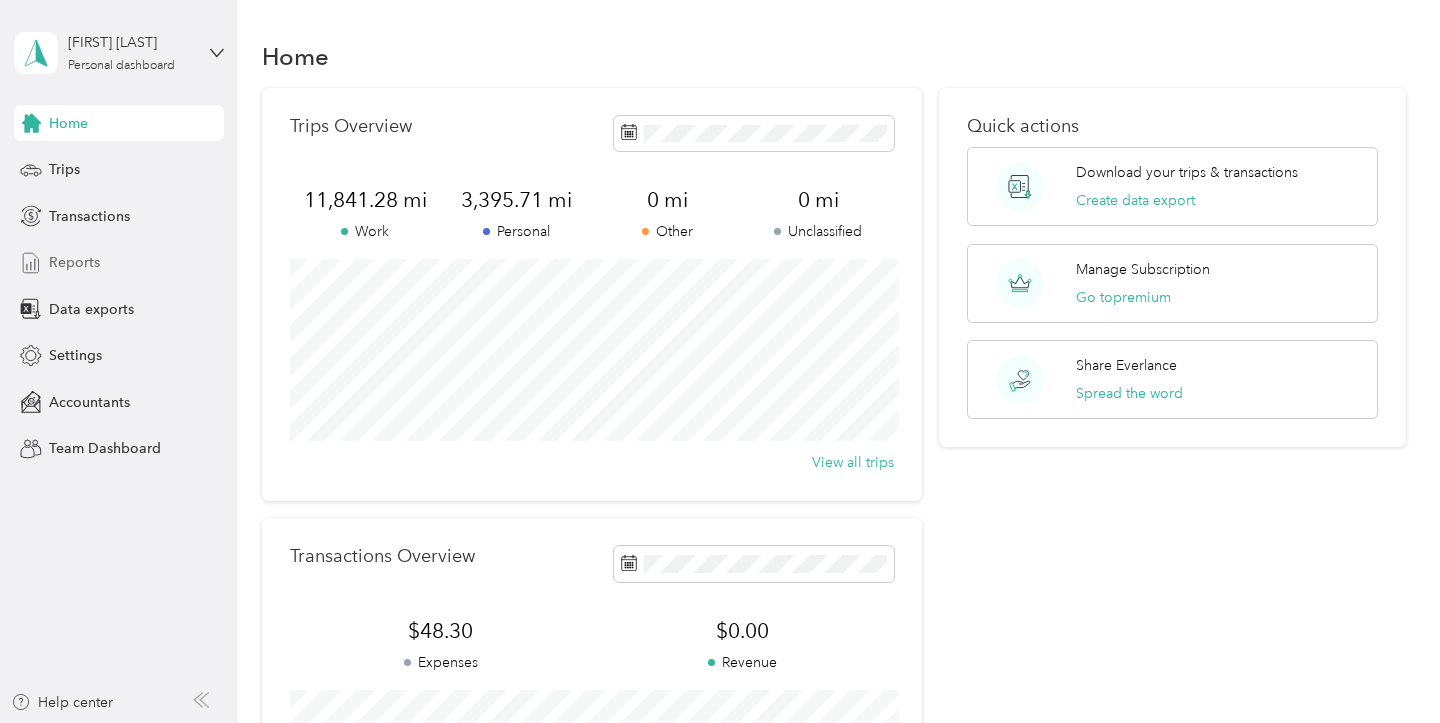click on "Reports" at bounding box center (74, 262) 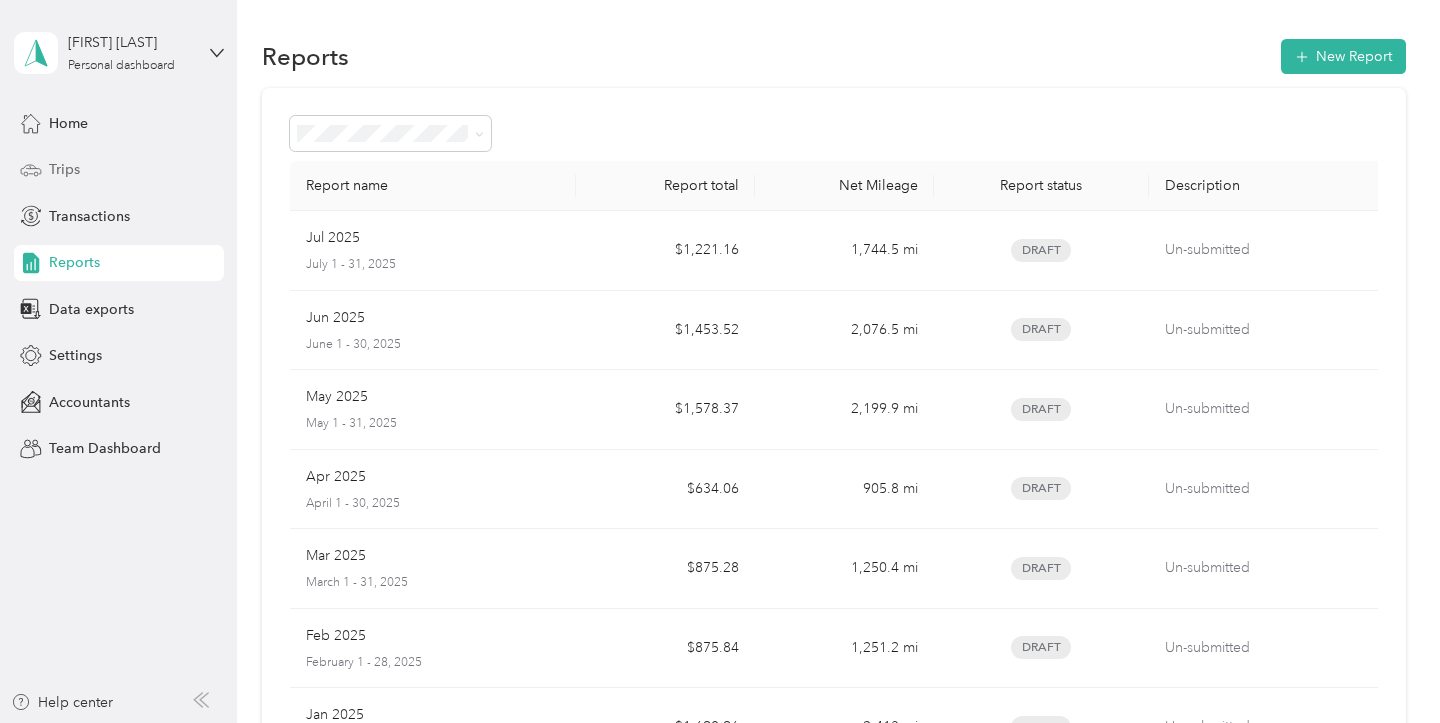 click on "Trips" at bounding box center (64, 169) 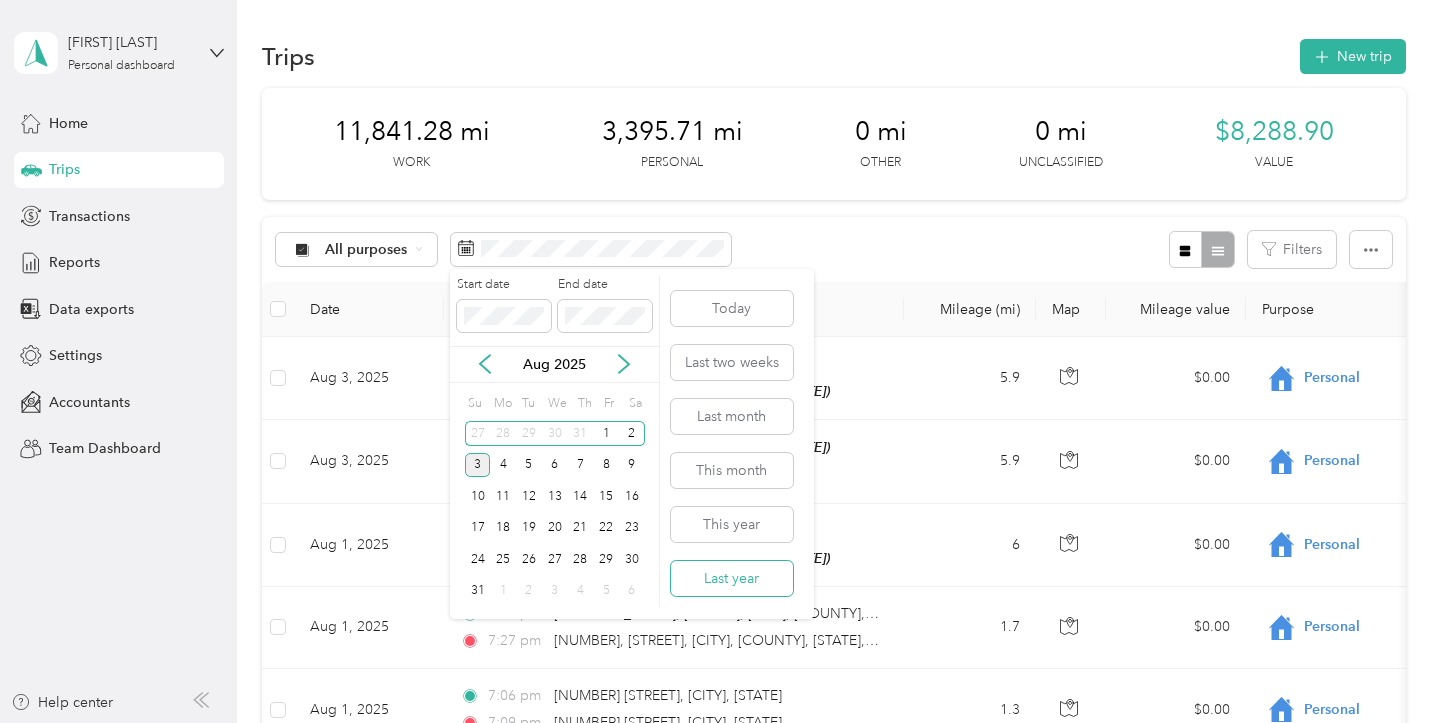click on "Last year" at bounding box center (732, 578) 